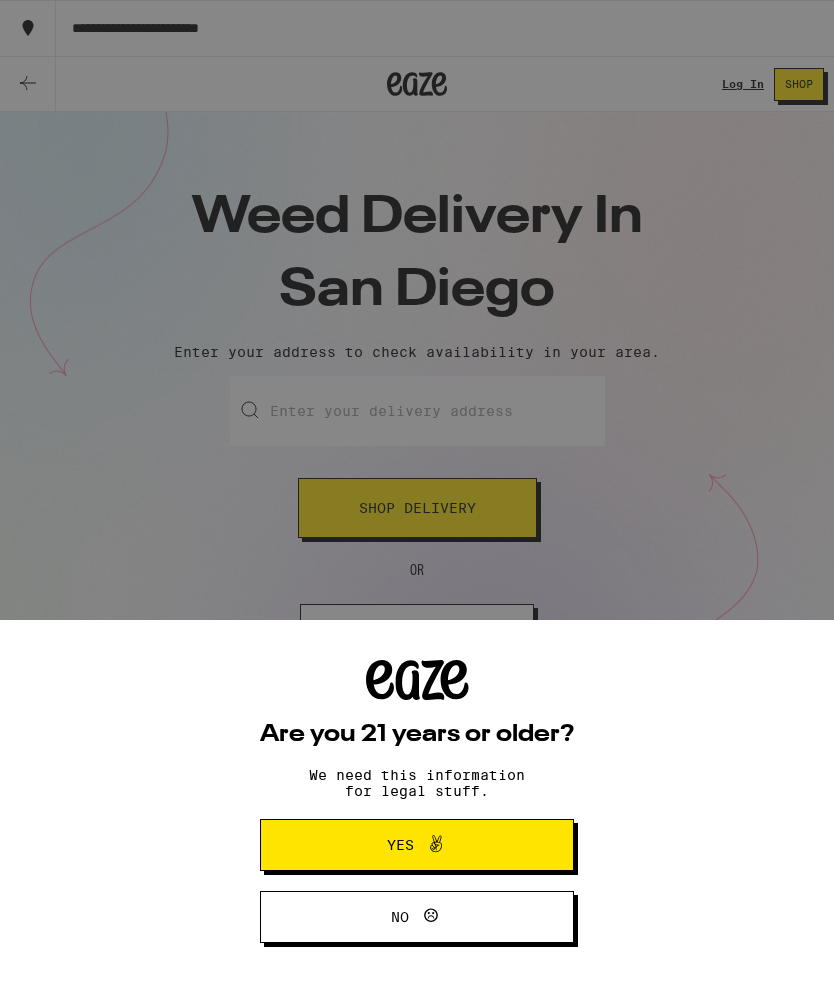scroll, scrollTop: 0, scrollLeft: 0, axis: both 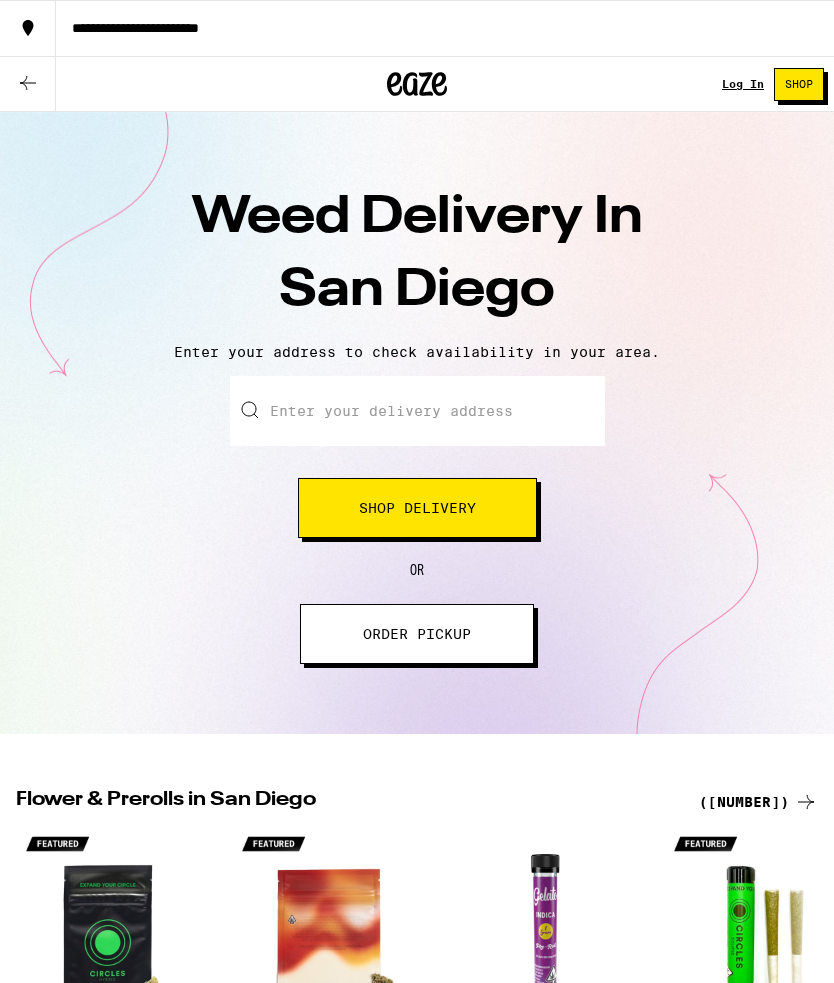 click on "Log In" at bounding box center [743, 84] 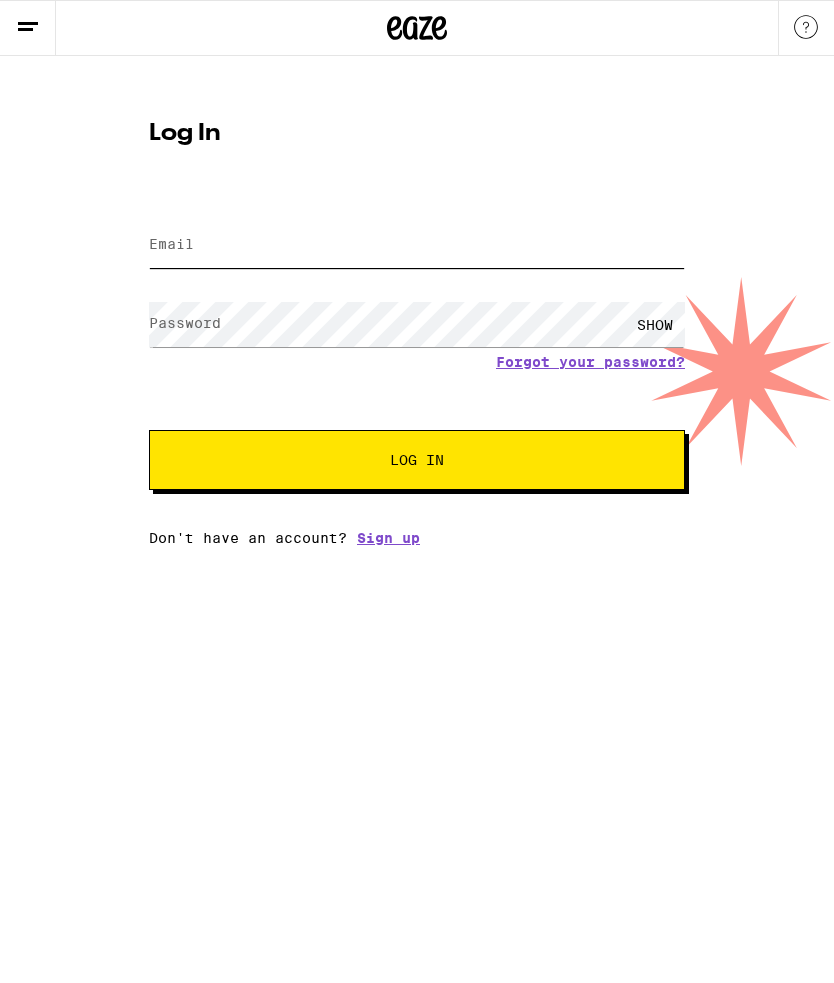 click on "Email" at bounding box center [417, 245] 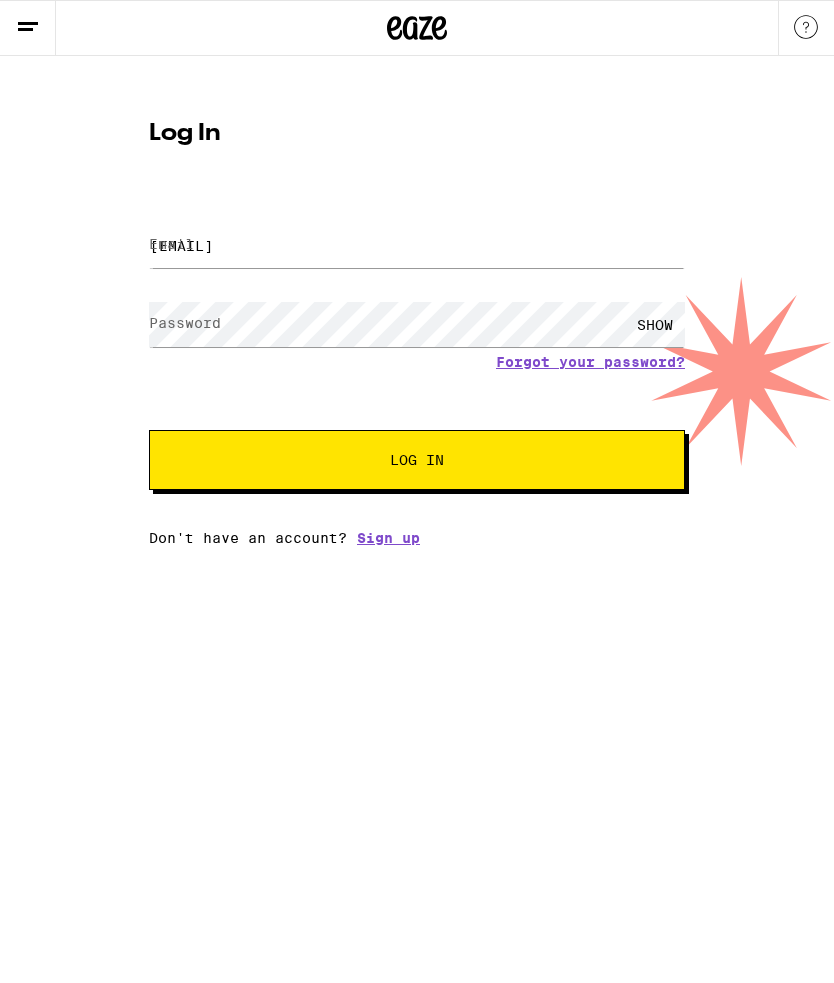 click on "Log In" at bounding box center (417, 460) 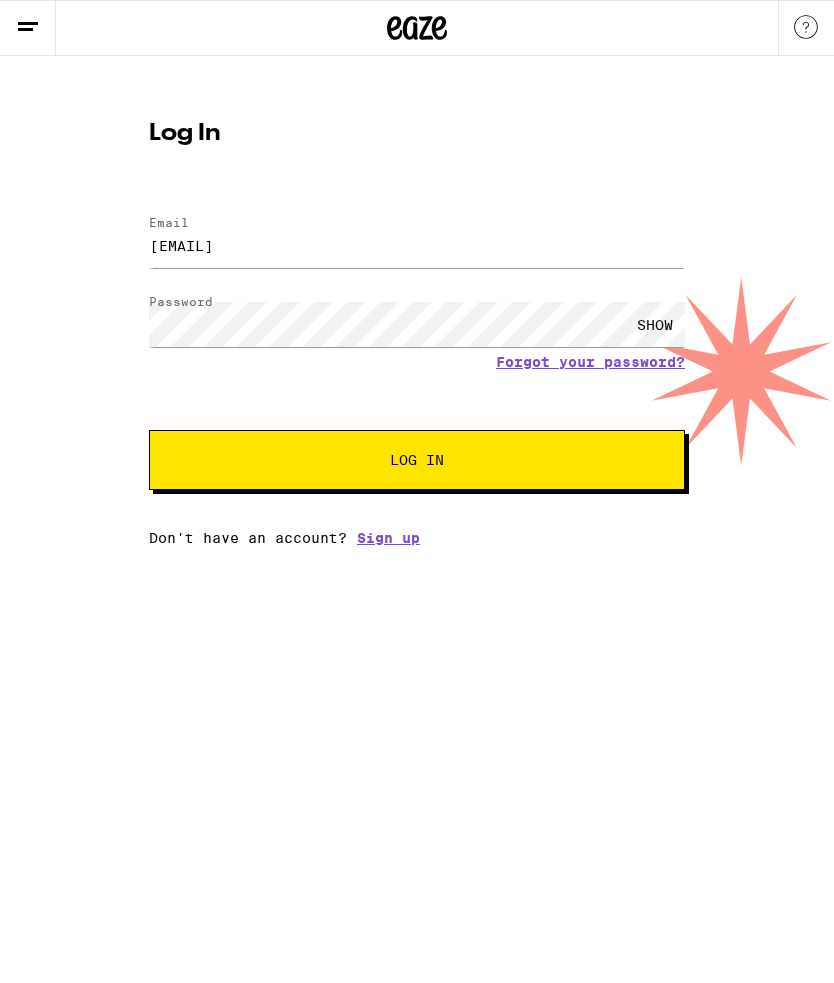 scroll, scrollTop: 0, scrollLeft: 0, axis: both 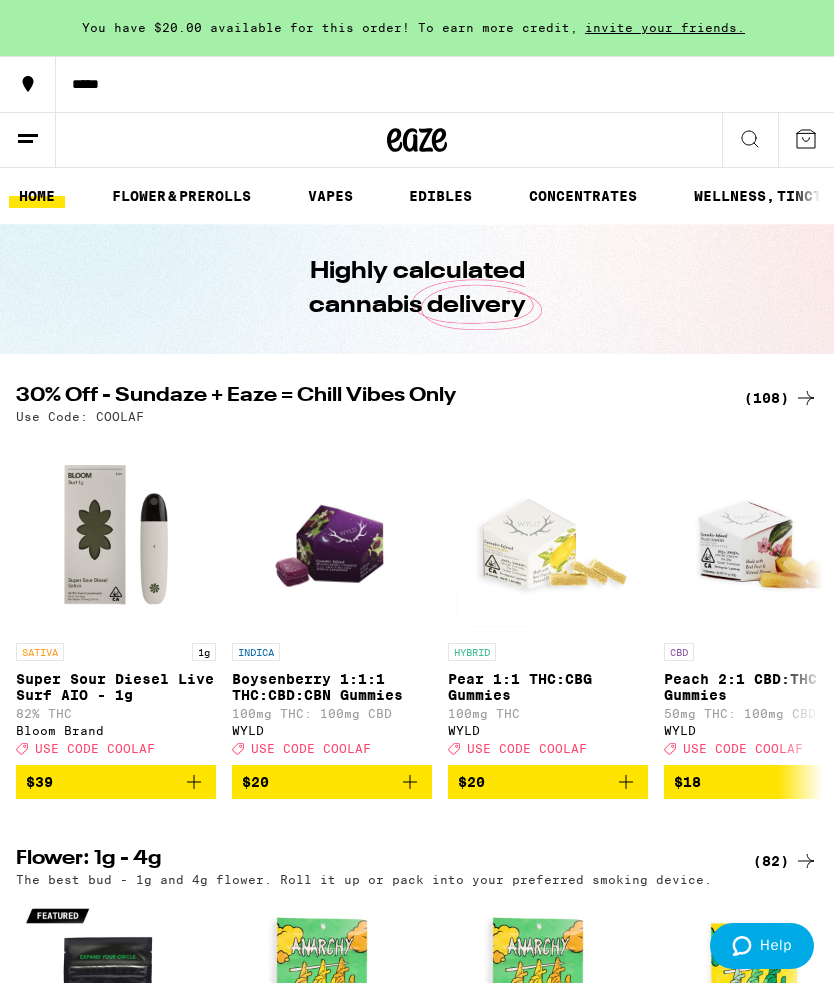 click on "HOME FLOWER & PREROLLS VAPES EDIBLES CONCENTRATES WELLNESS, TINCTURES & CAPSULES ACCESSORIES BRANDS" at bounding box center [417, 196] 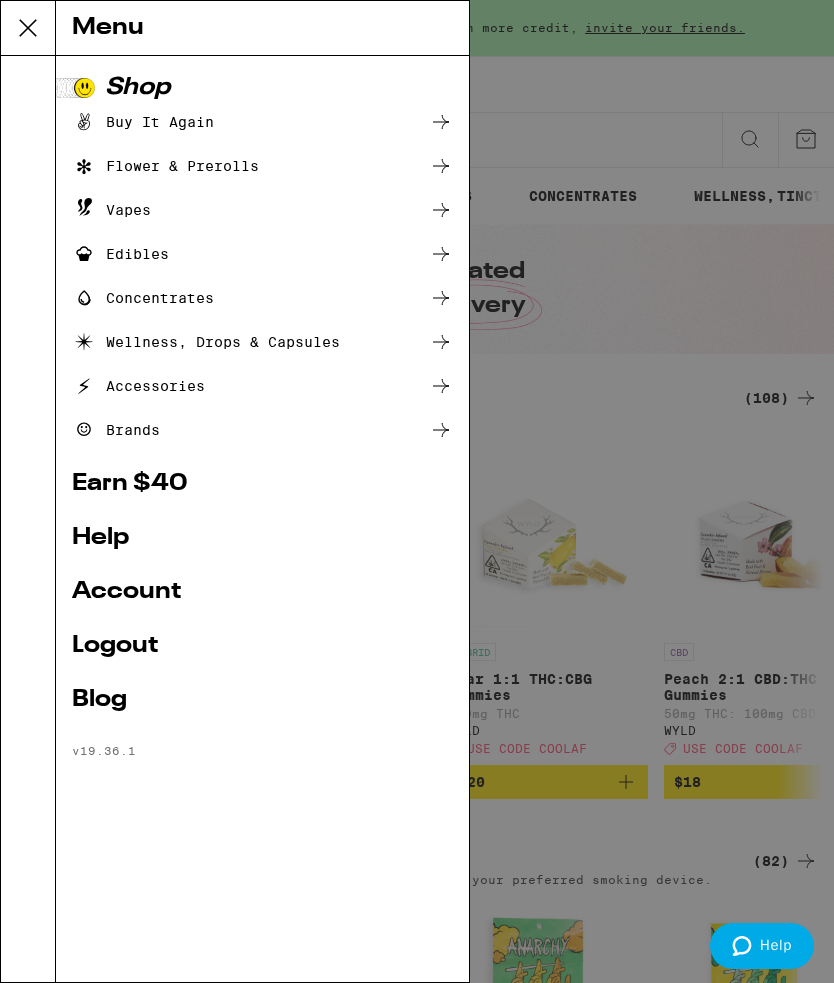 click on "Help" at bounding box center (262, 538) 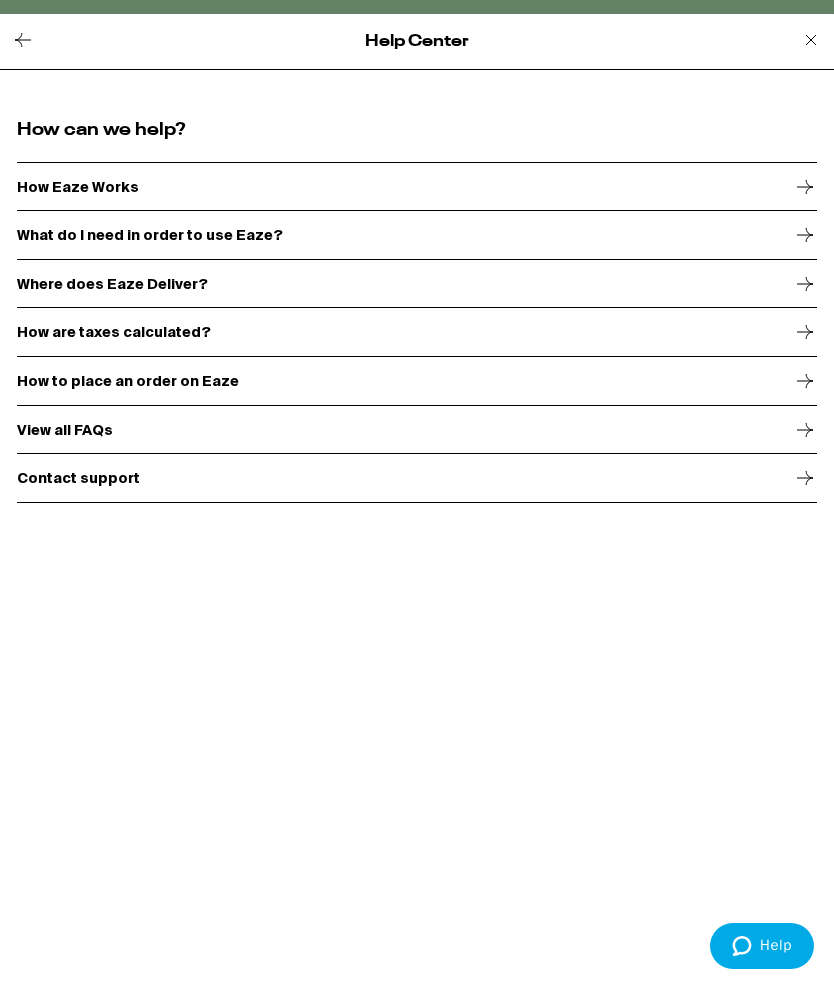 click at bounding box center [805, 235] 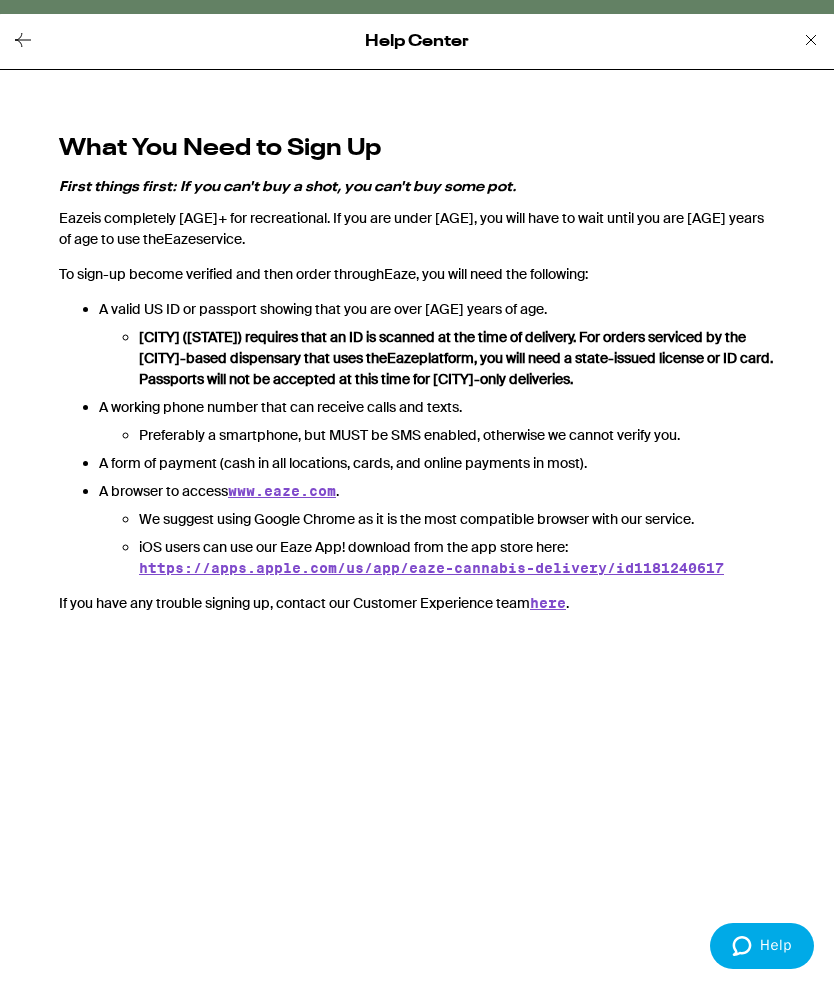 click at bounding box center [23, 41] 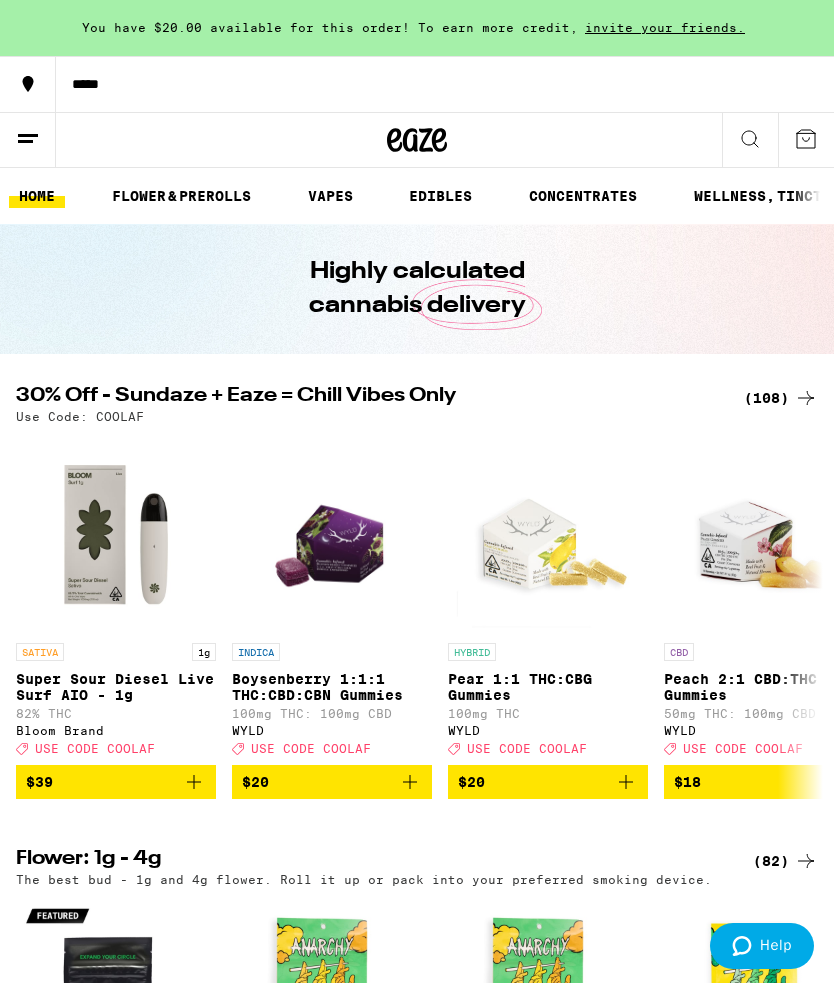 scroll, scrollTop: 0, scrollLeft: 0, axis: both 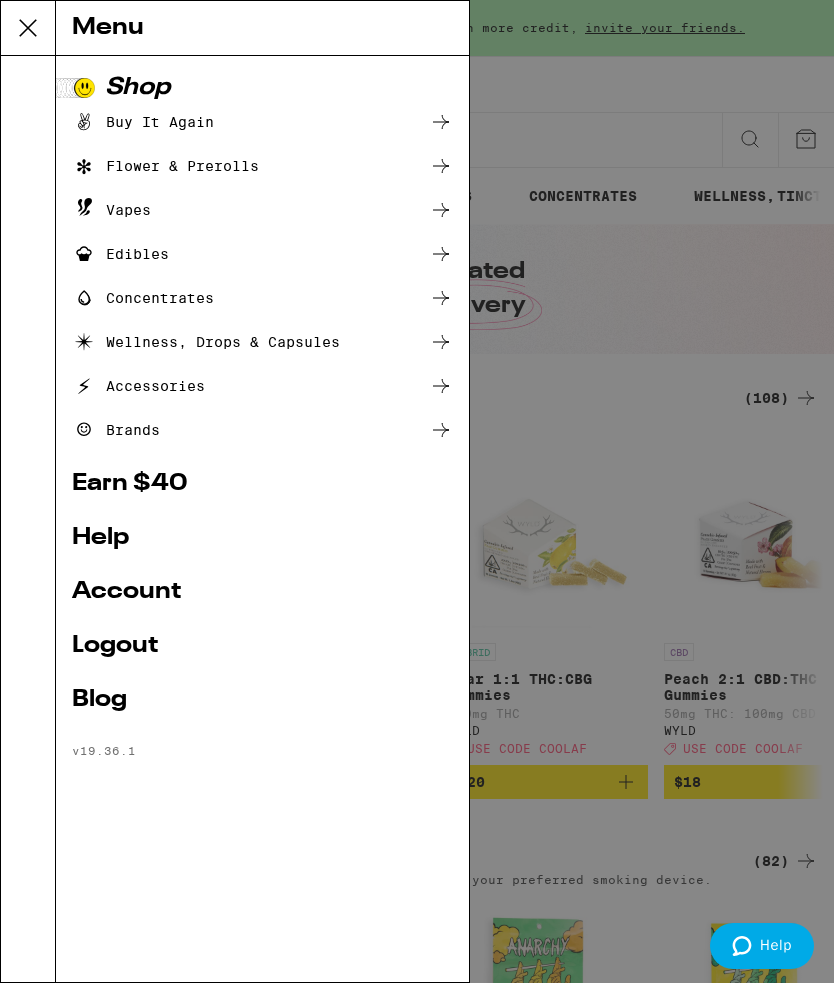 click on "Help" at bounding box center (262, 538) 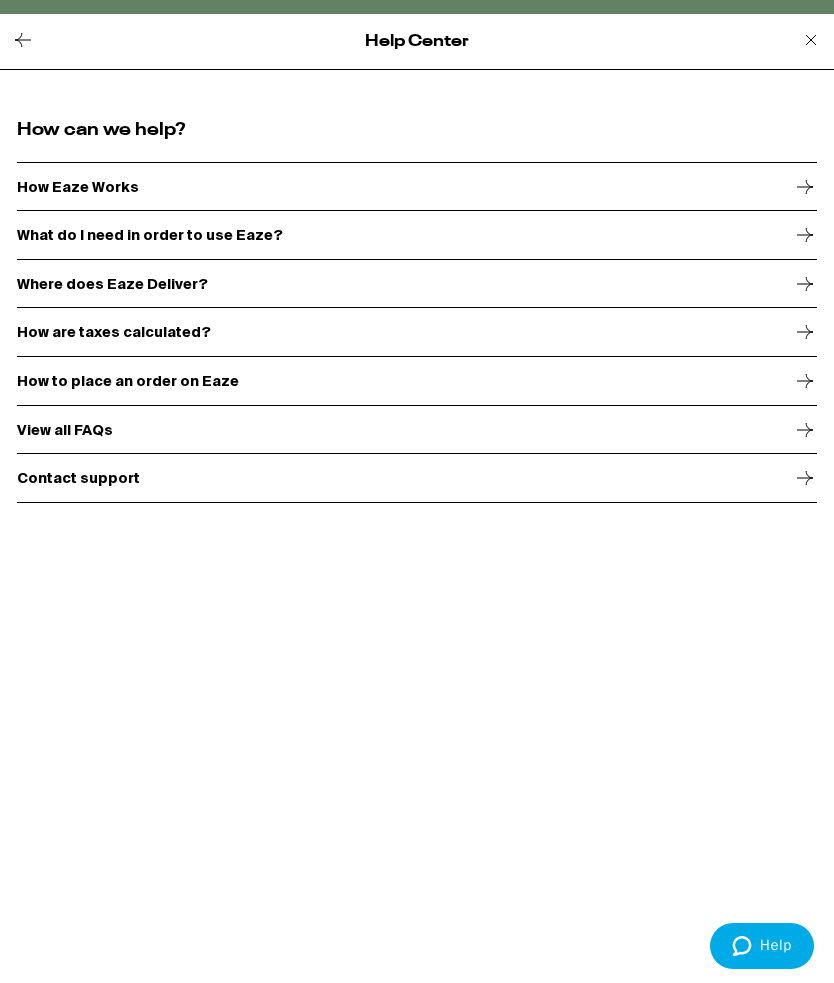 click on "View all FAQs" at bounding box center (417, 430) 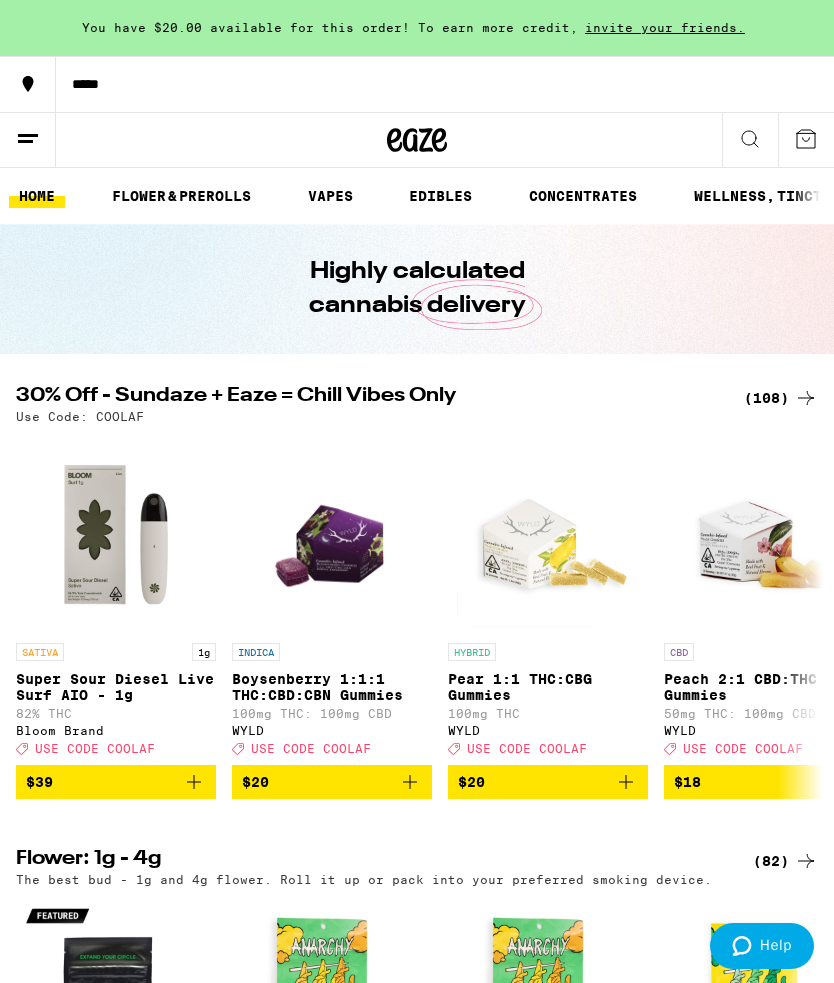 scroll, scrollTop: 0, scrollLeft: 0, axis: both 